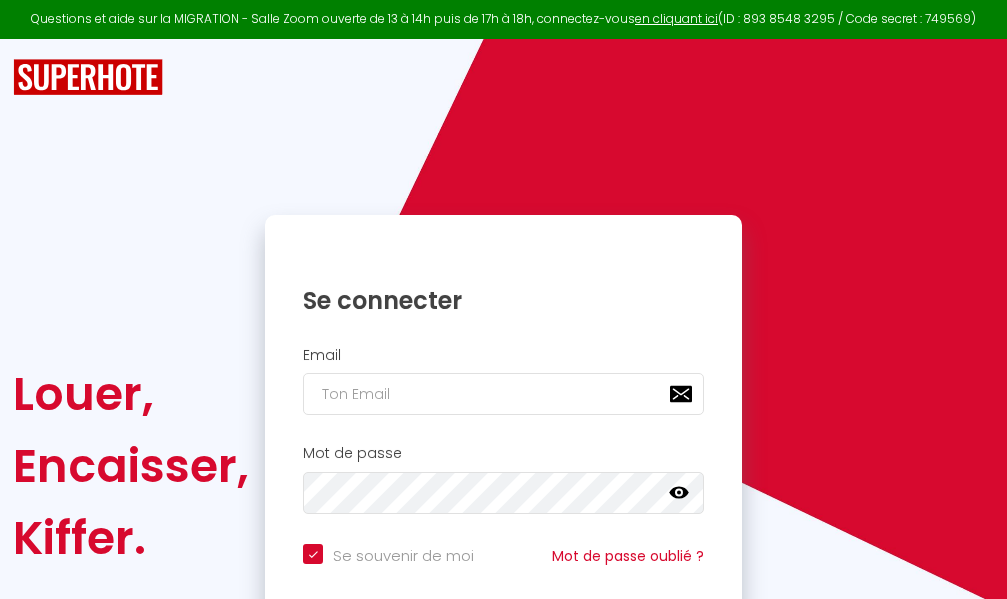 scroll, scrollTop: 0, scrollLeft: 0, axis: both 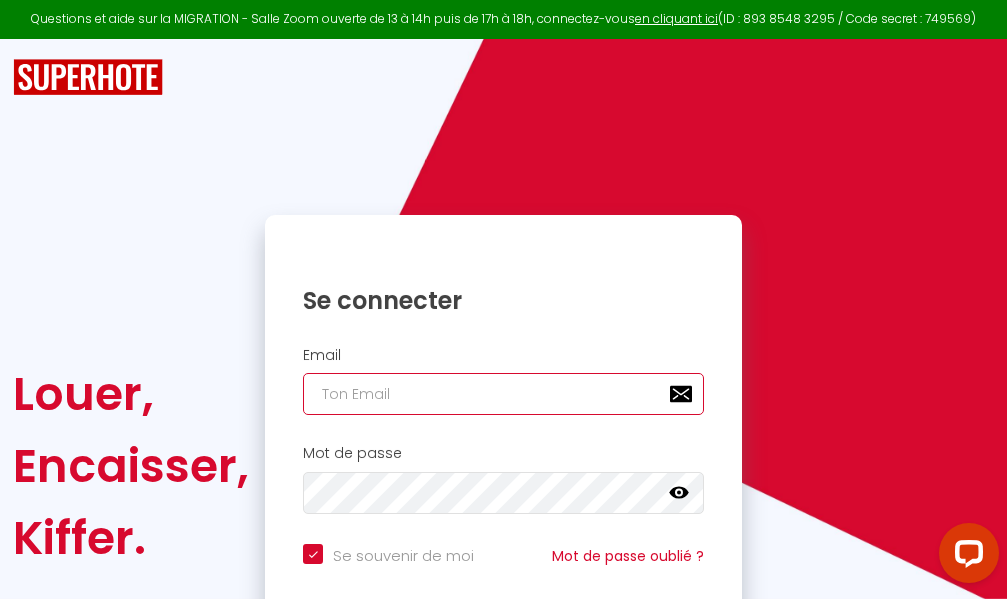 click at bounding box center [503, 394] 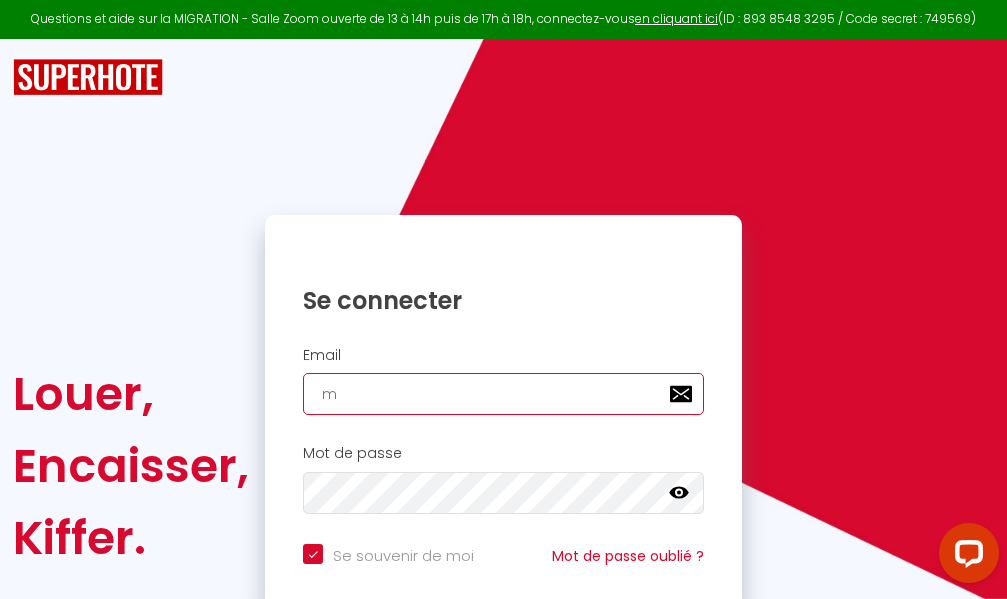 checkbox on "true" 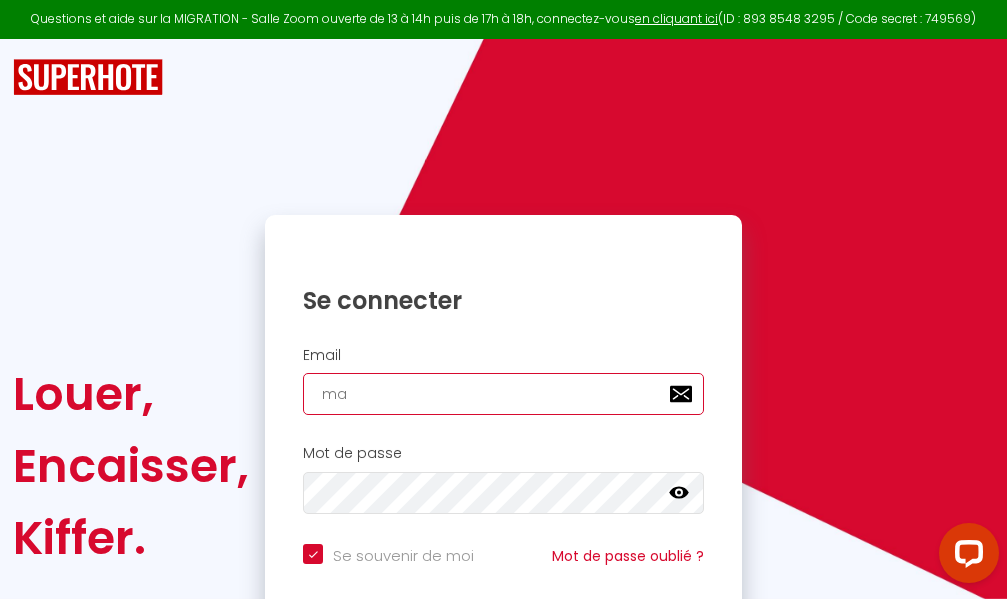 checkbox on "true" 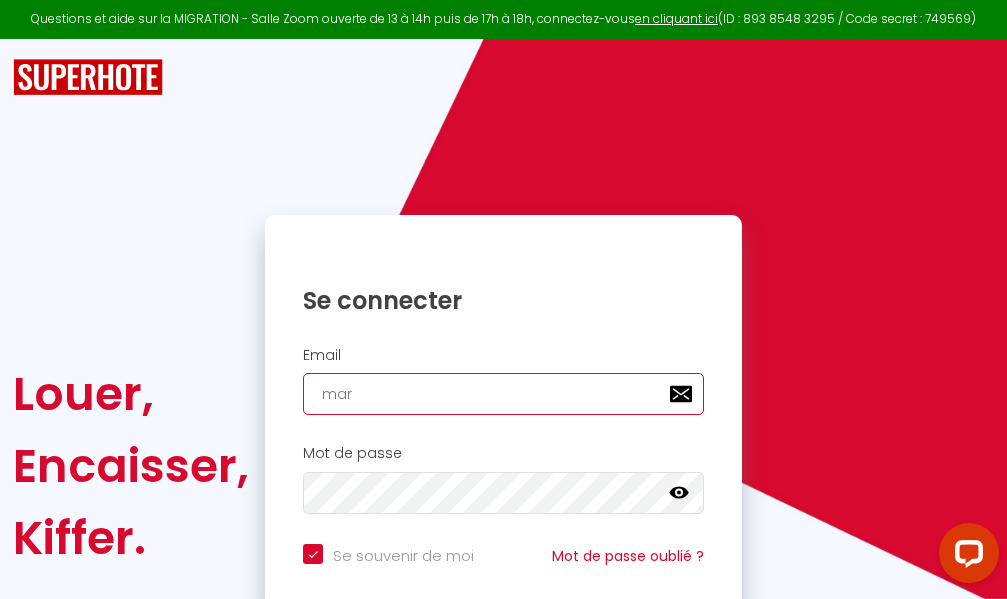 checkbox on "true" 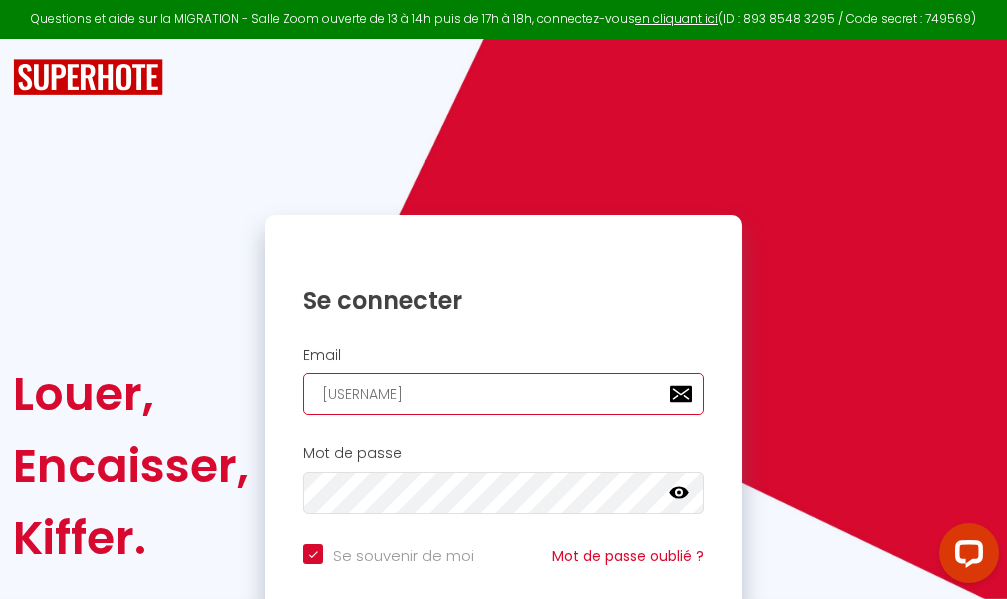 checkbox on "true" 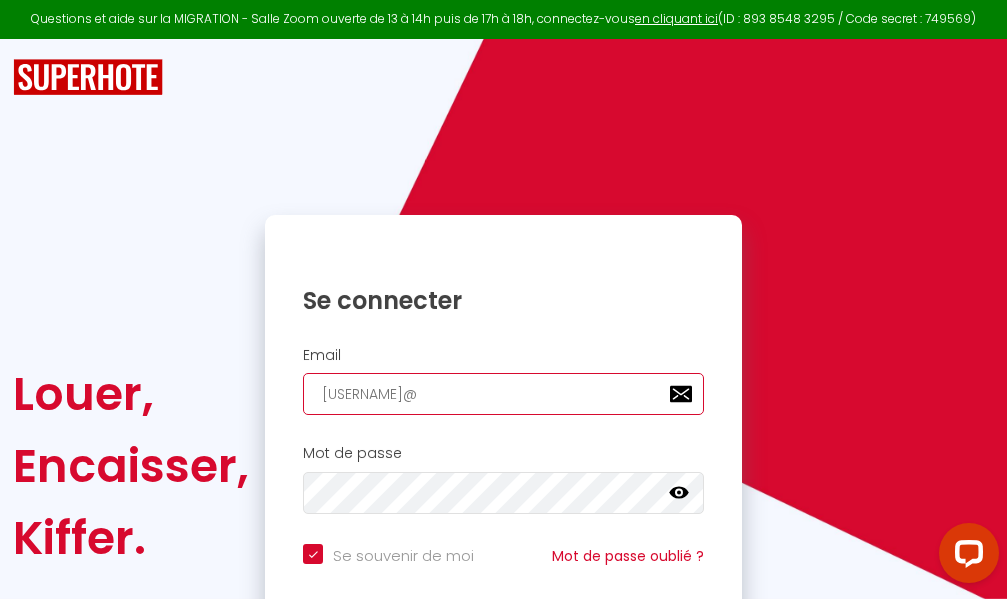 checkbox on "true" 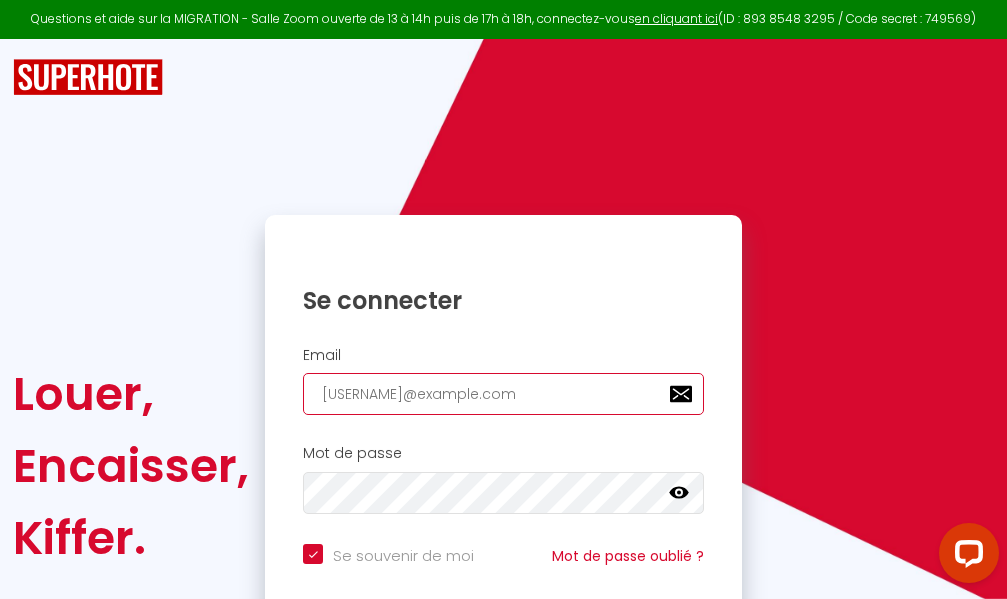 checkbox on "true" 